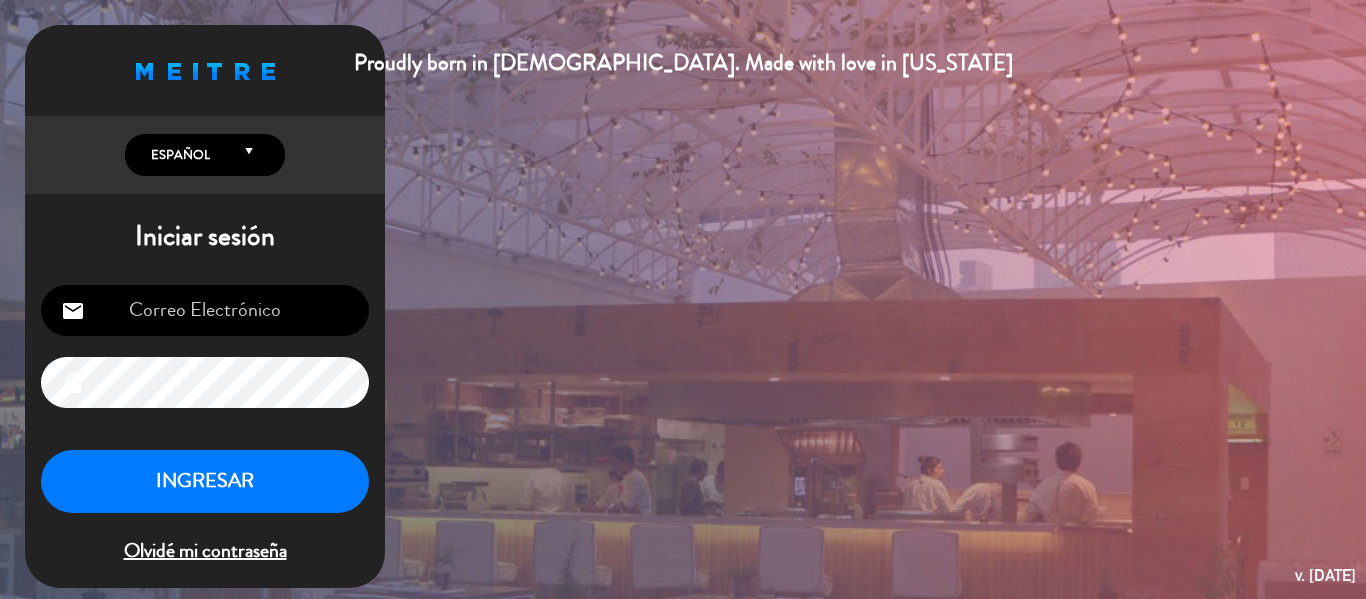 scroll, scrollTop: 0, scrollLeft: 0, axis: both 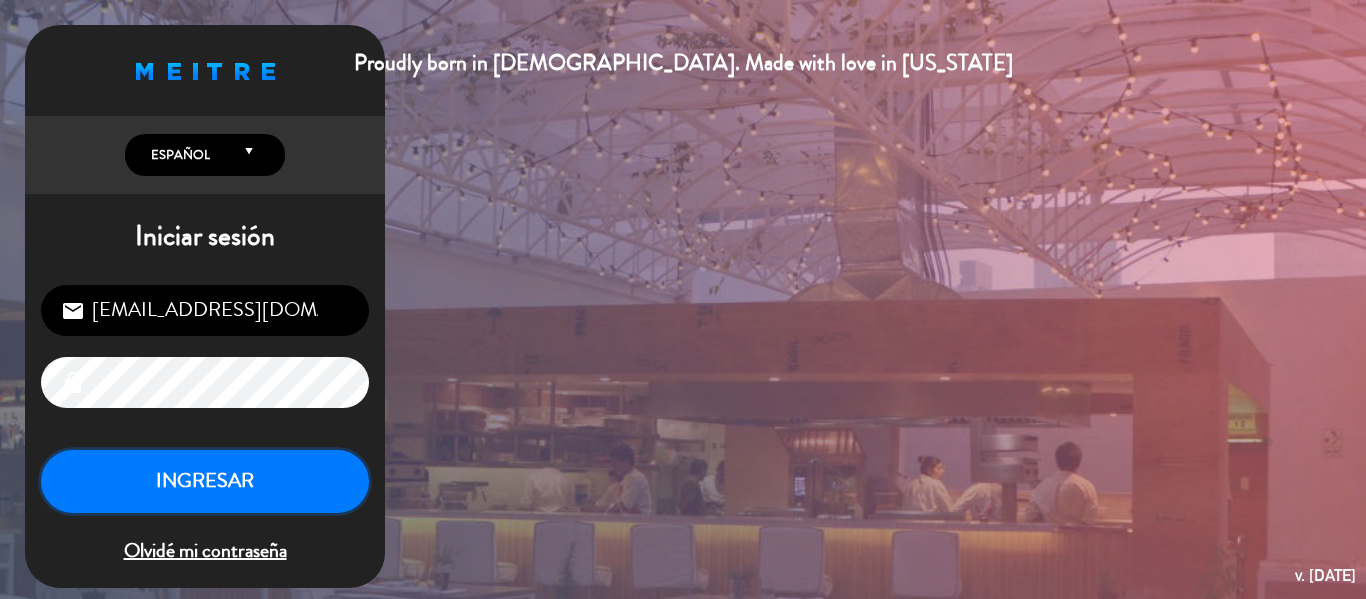 click on "INGRESAR" at bounding box center [205, 481] 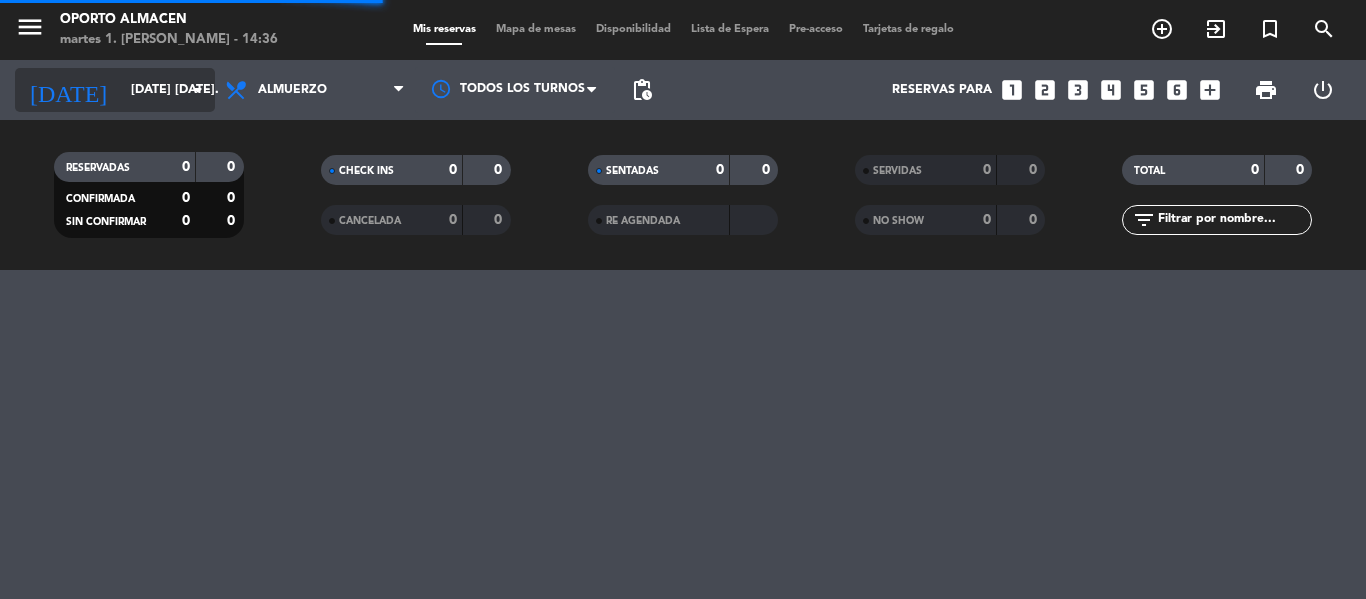 click on "[DATE] [DATE]." 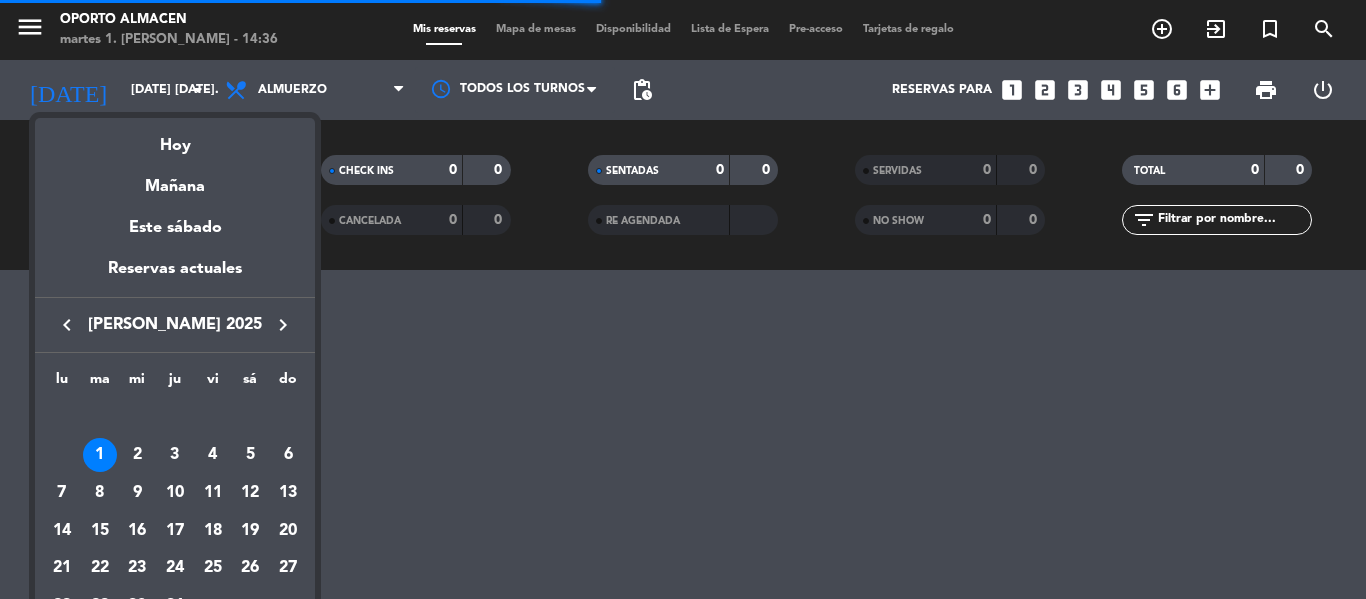 click on "keyboard_arrow_right" at bounding box center (283, 325) 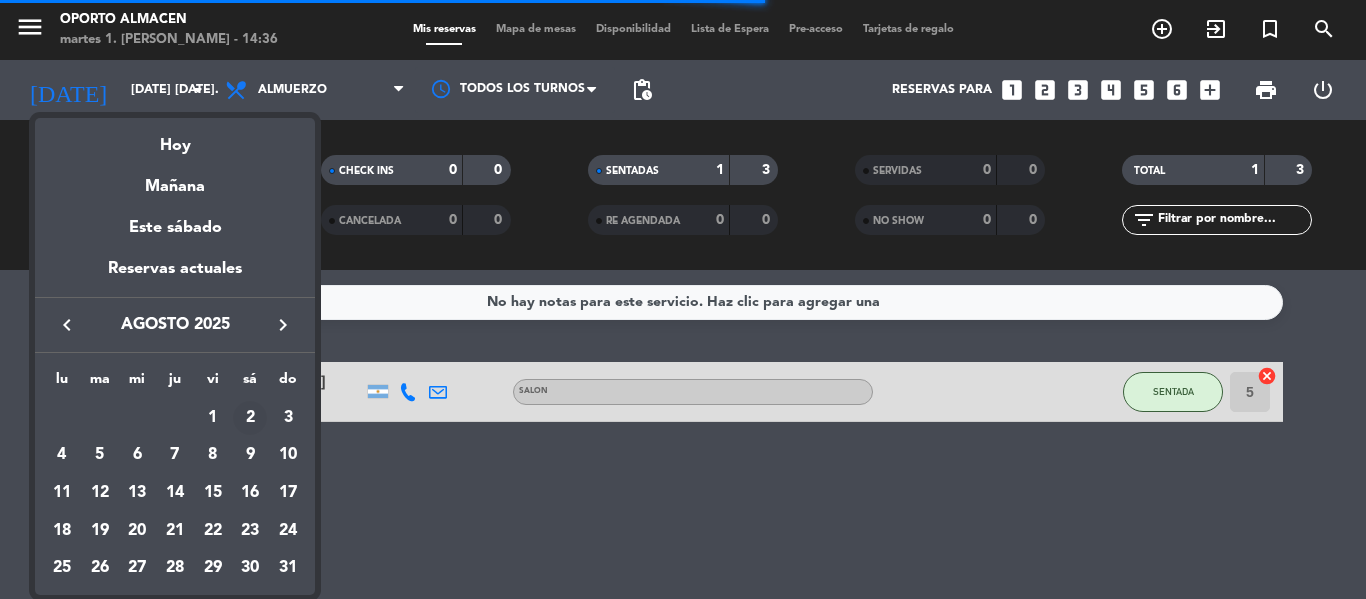 click on "2" at bounding box center (250, 418) 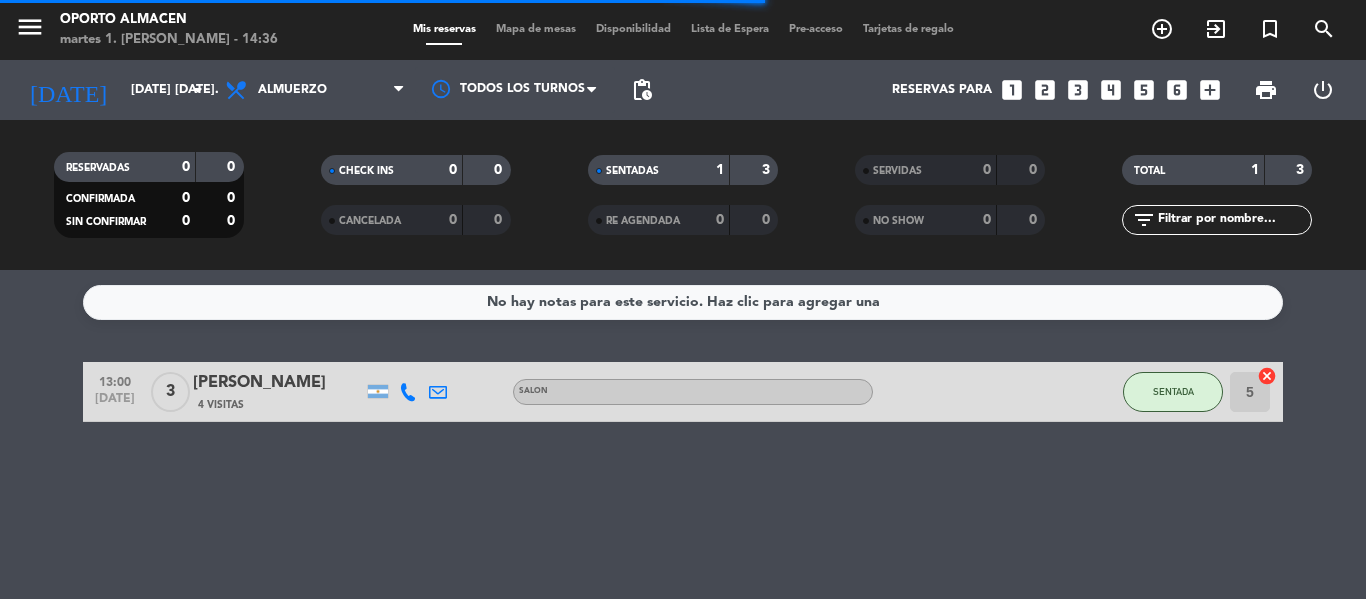 type on "sáb. 2 ago." 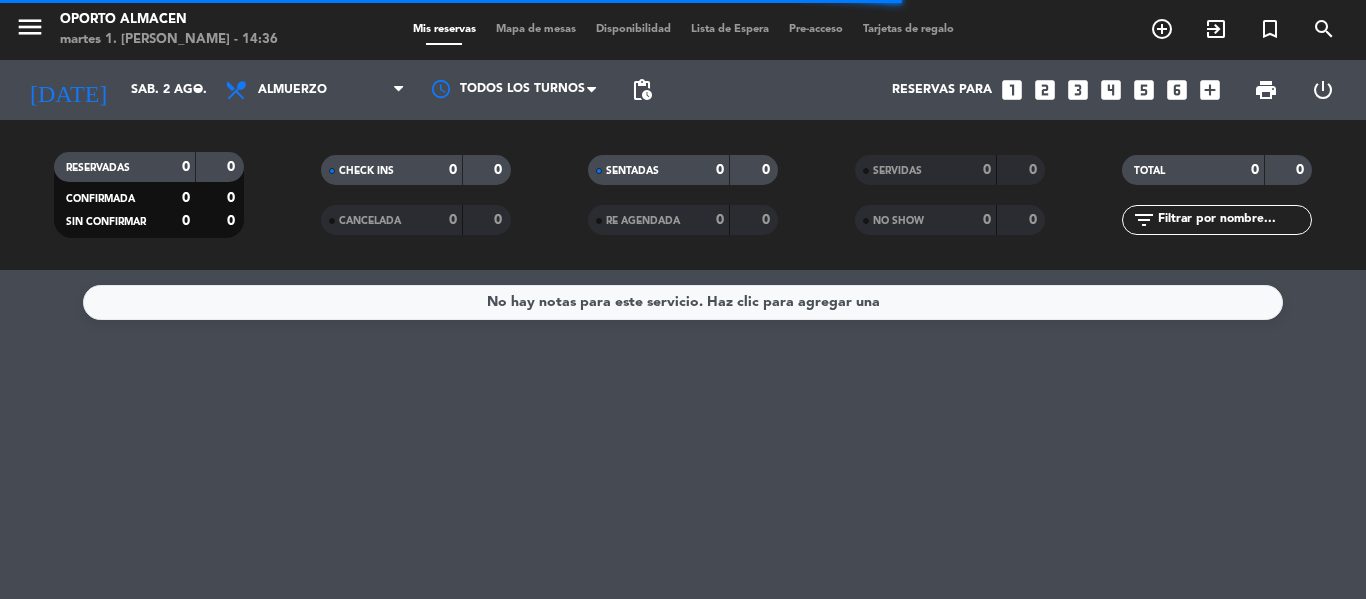 click on "Almuerzo" at bounding box center [315, 90] 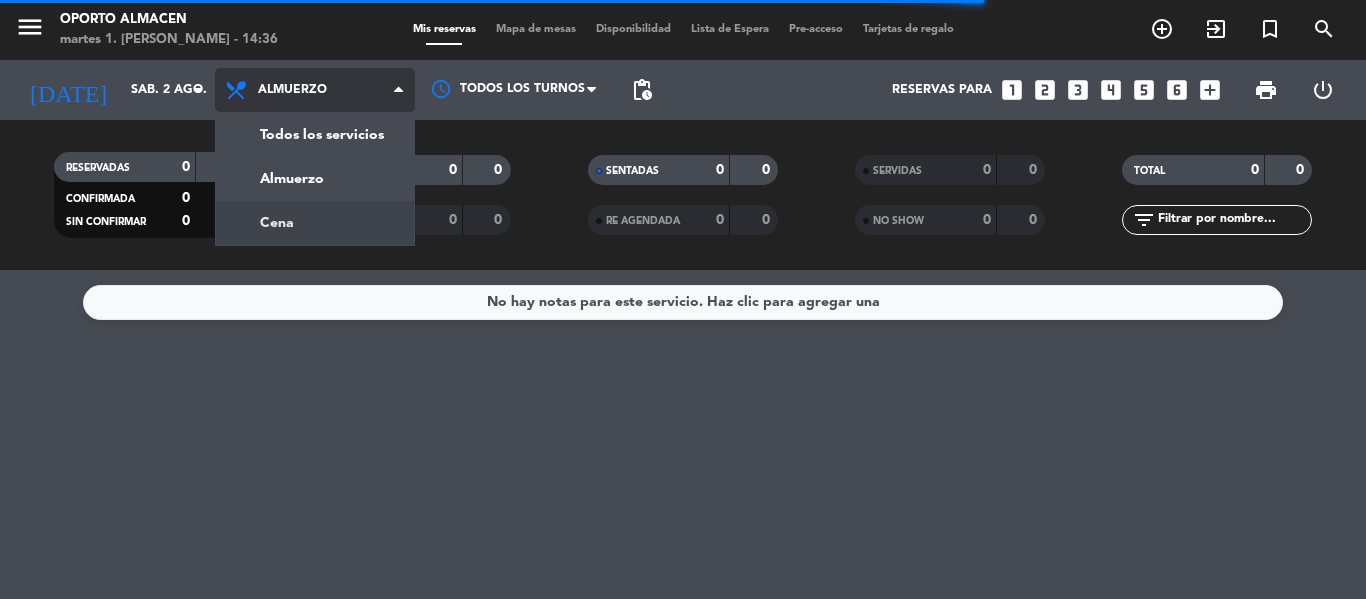 click on "menu  Oporto Almacen   martes 1. [PERSON_NAME] - 14:36   Mis reservas   Mapa de mesas   Disponibilidad   Lista de Espera   Pre-acceso   Tarjetas de regalo  add_circle_outline exit_to_app turned_in_not search [DATE]    sáb. 2 ago. arrow_drop_down  Todos los servicios  Almuerzo  Cena  Almuerzo  Todos los servicios  Almuerzo  Cena Todos los turnos pending_actions  Reservas para   looks_one   looks_two   looks_3   looks_4   looks_5   looks_6   add_box  print  power_settings_new   RESERVADAS   0   0   CONFIRMADA   0   0   SIN CONFIRMAR   0   0   CHECK INS   0   0   CANCELADA   0   0   SENTADAS   0   0   RE AGENDADA   0   0   SERVIDAS   0   0   NO SHOW   0   0   TOTAL   0   0  filter_list" 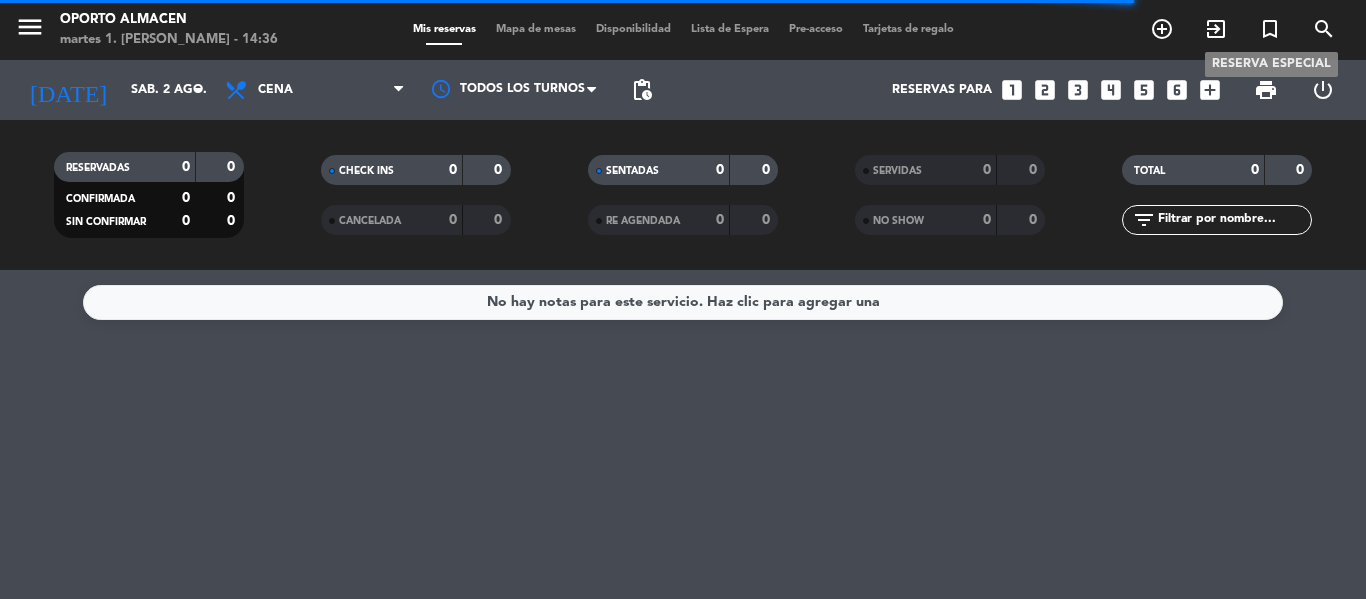 click on "turned_in_not" at bounding box center [1270, 29] 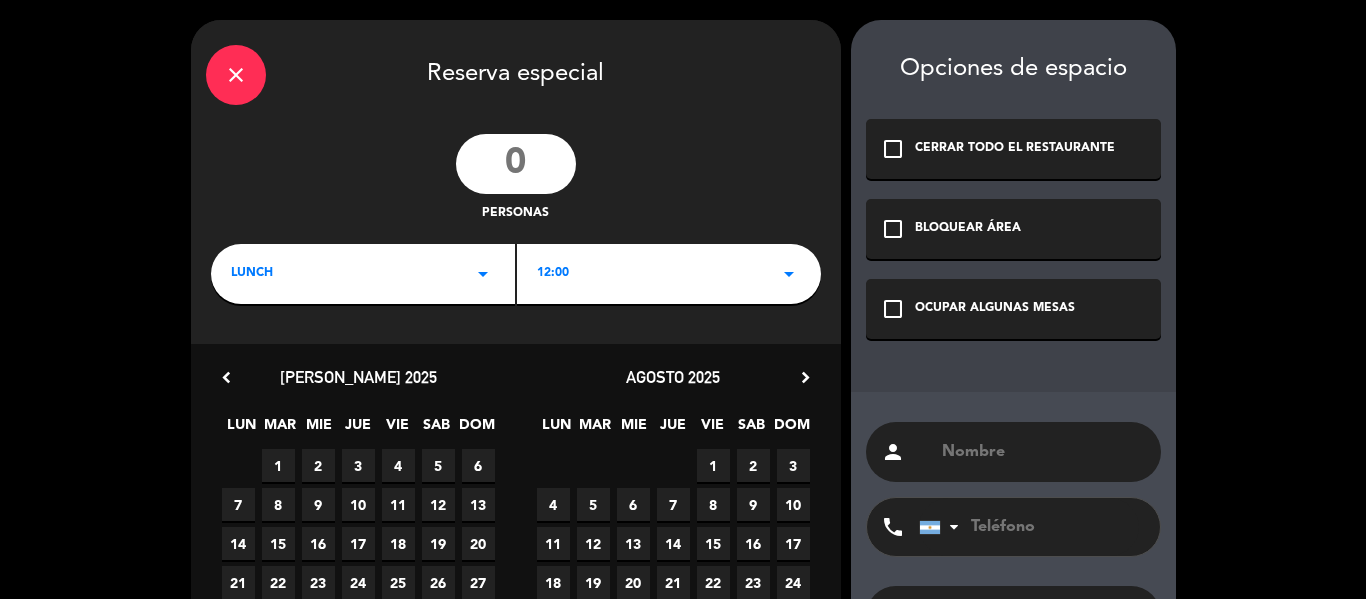 click 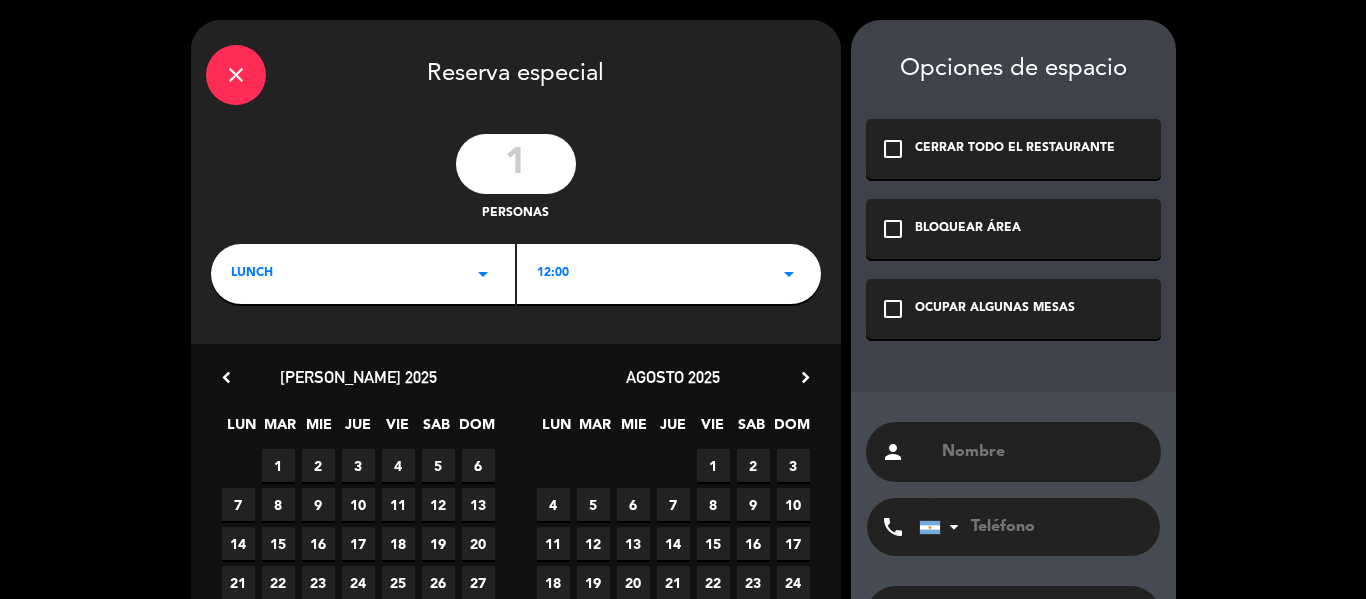 type on "1" 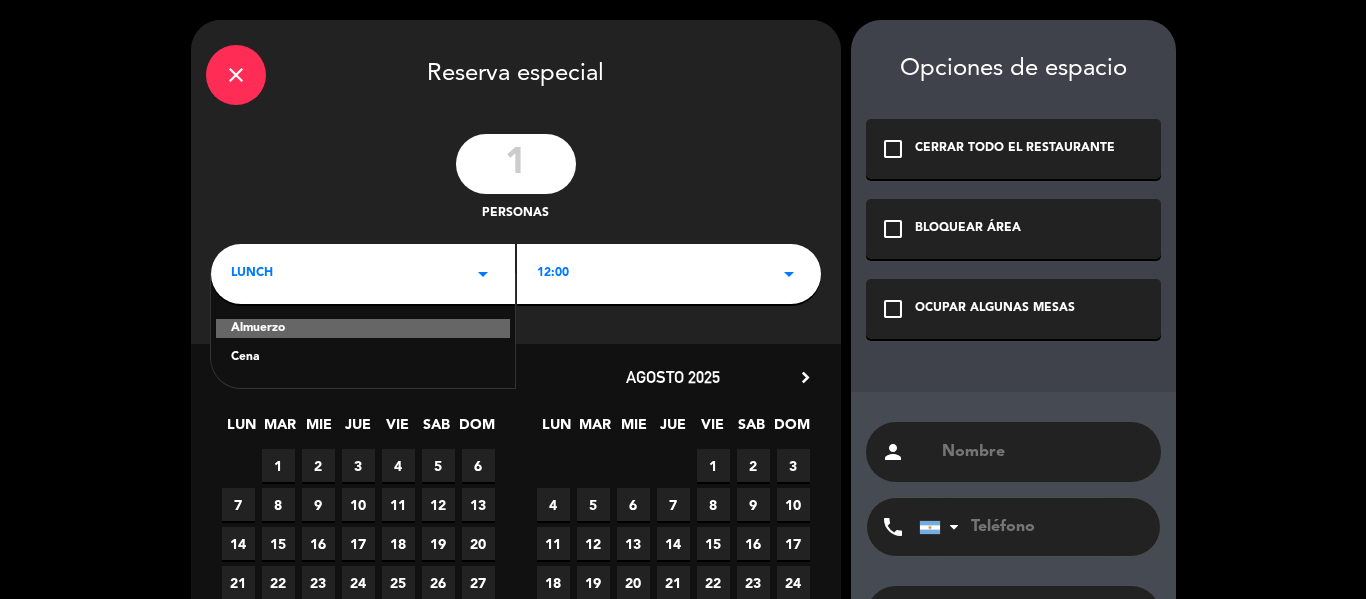 click on "Cena" 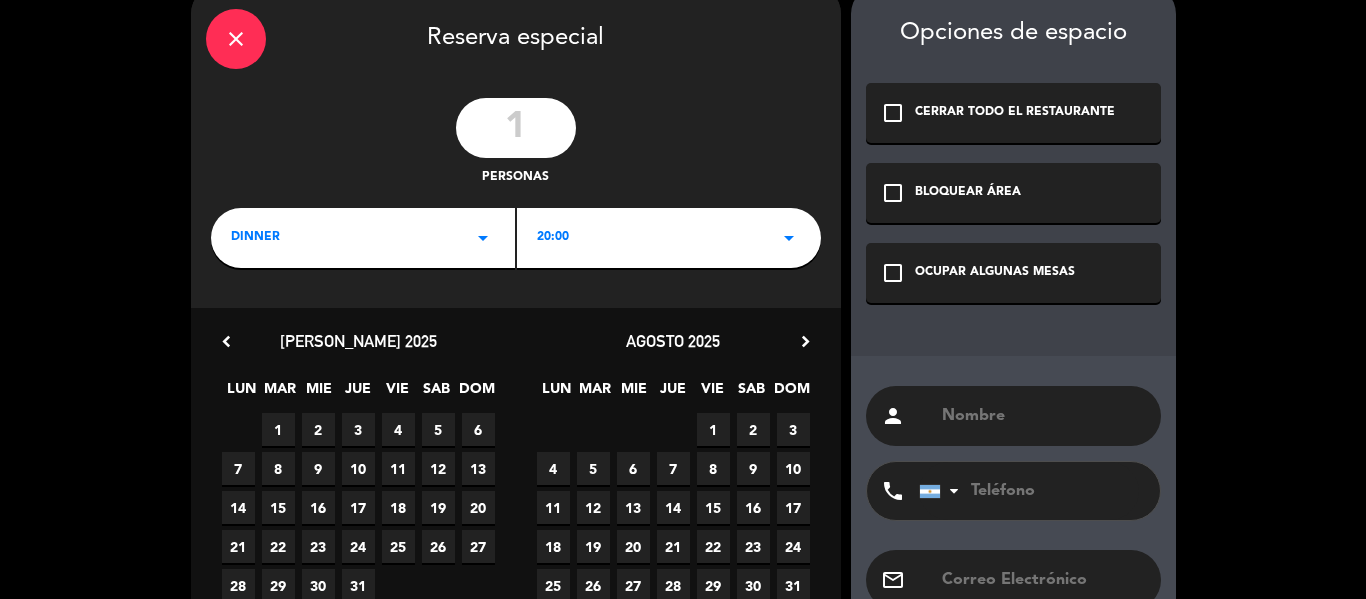 scroll, scrollTop: 37, scrollLeft: 0, axis: vertical 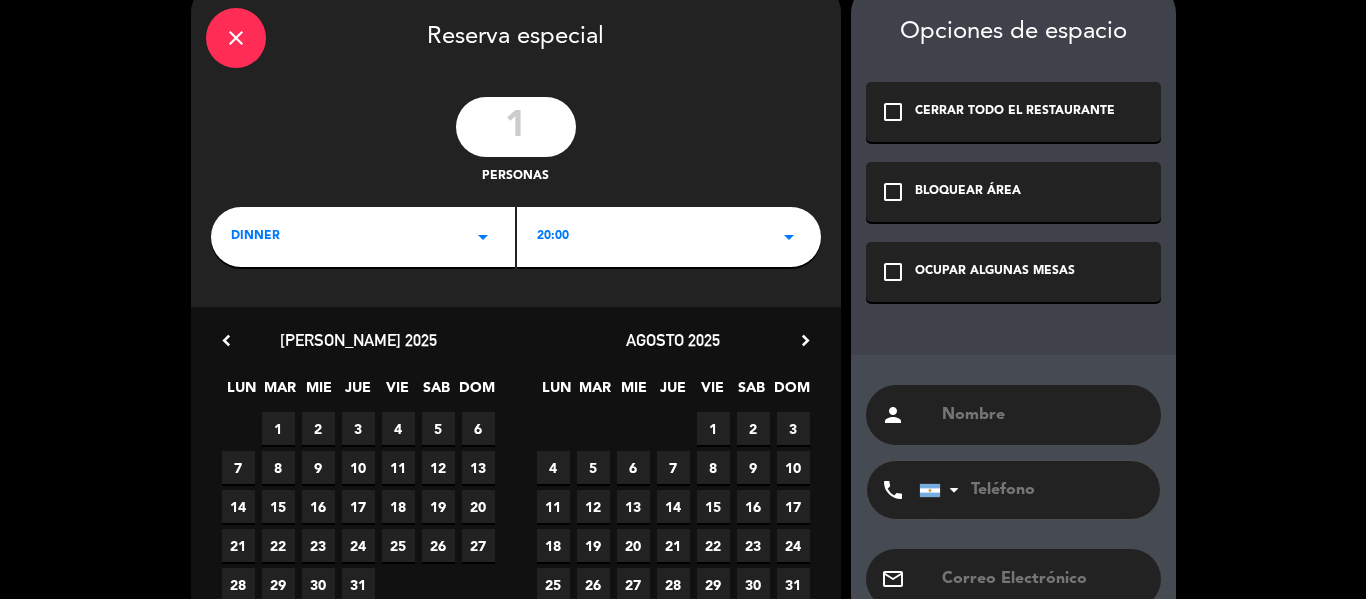 click on "2" at bounding box center (753, 428) 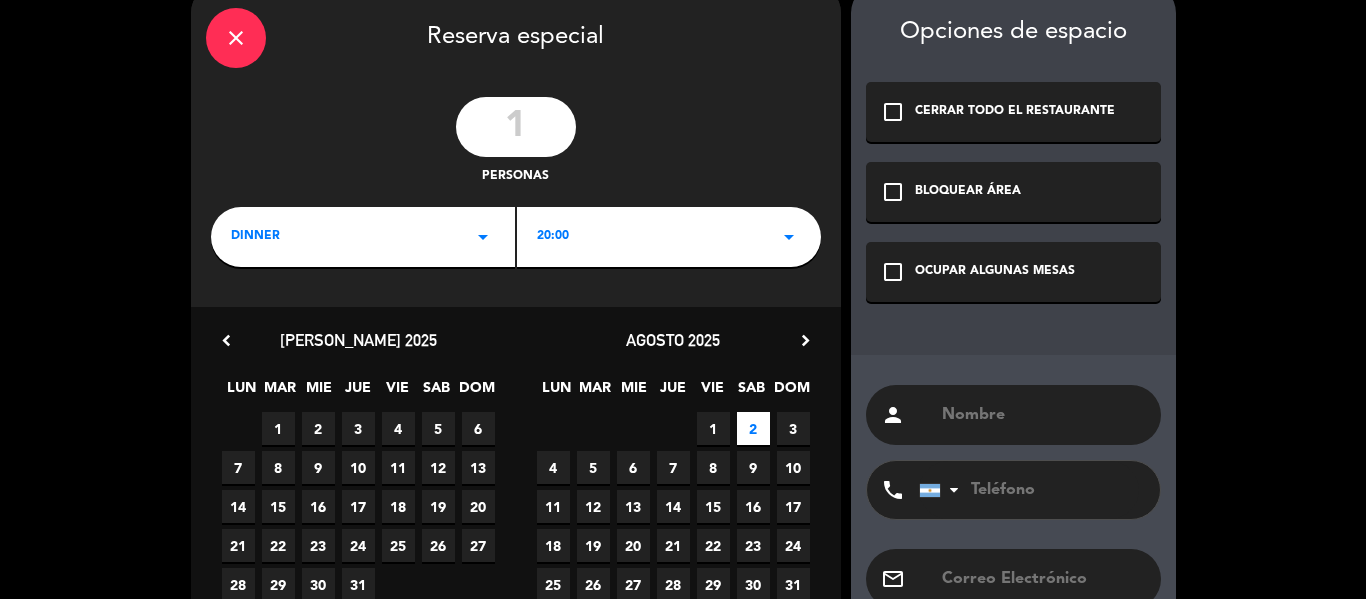 click at bounding box center [1043, 415] 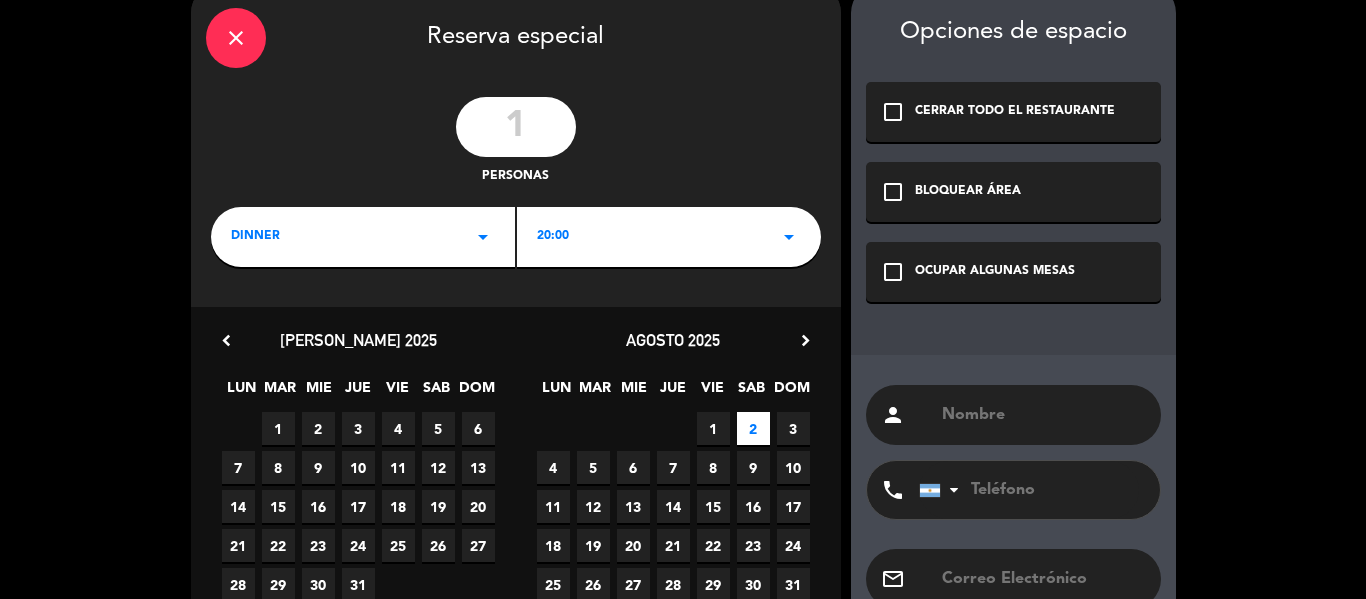 click at bounding box center [1043, 415] 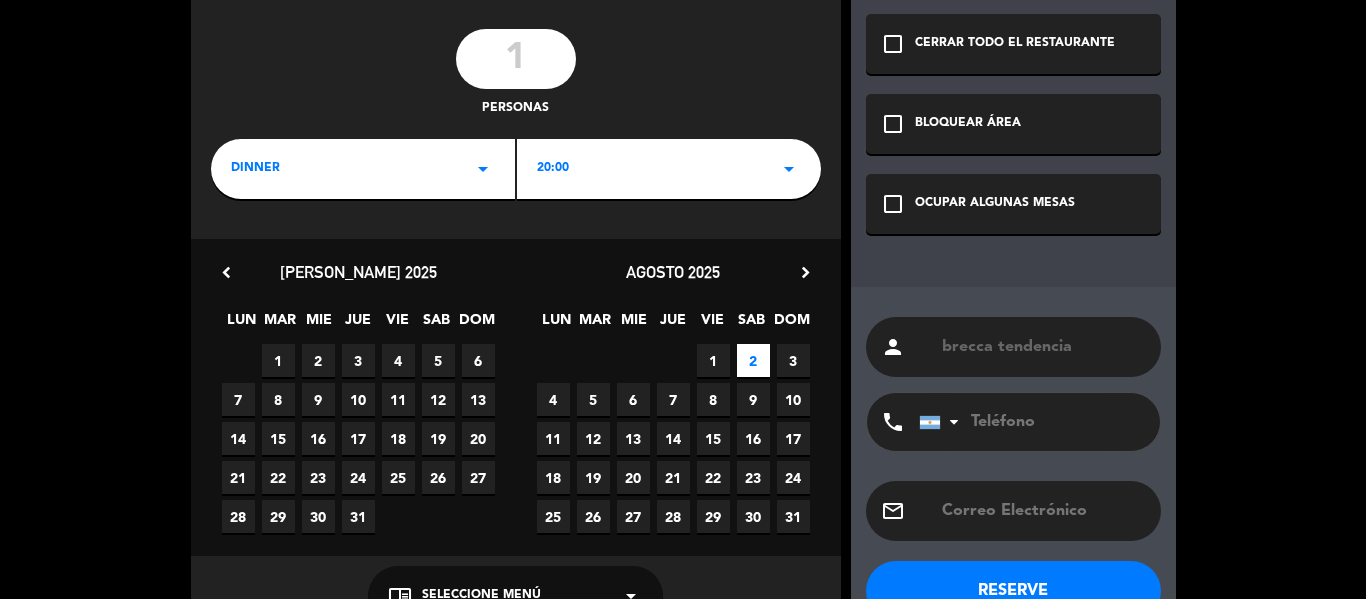 scroll, scrollTop: 161, scrollLeft: 0, axis: vertical 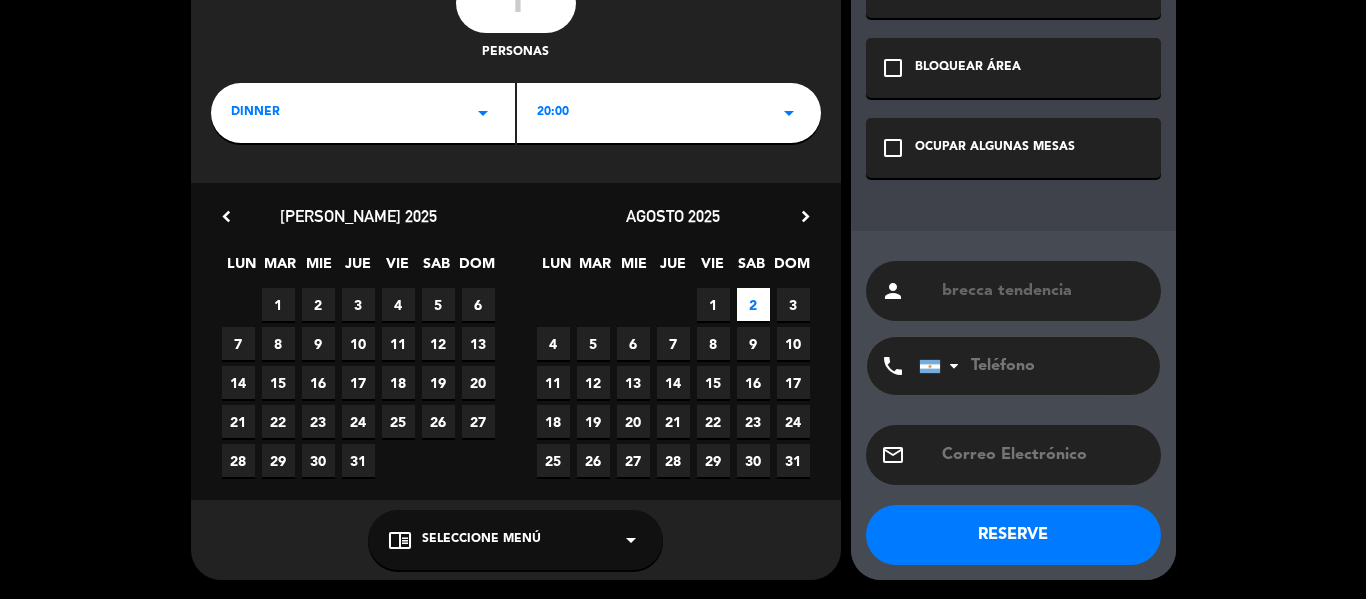 type on "brecca tendencia" 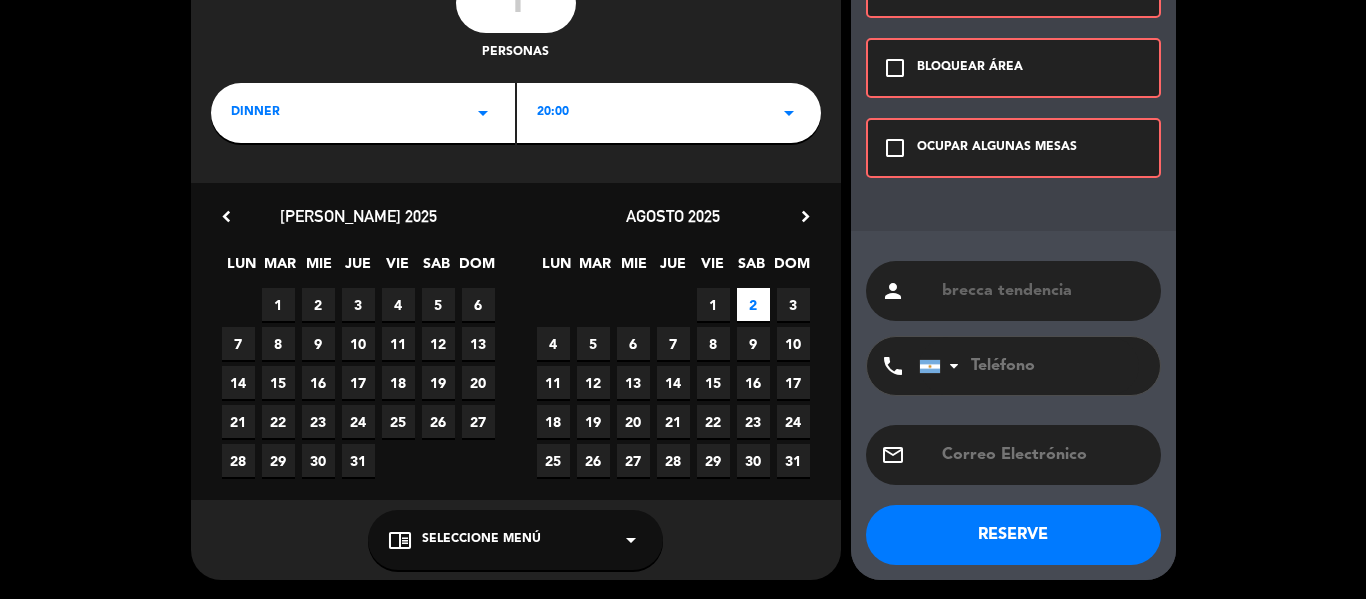 click on "OCUPAR ALGUNAS MESAS" 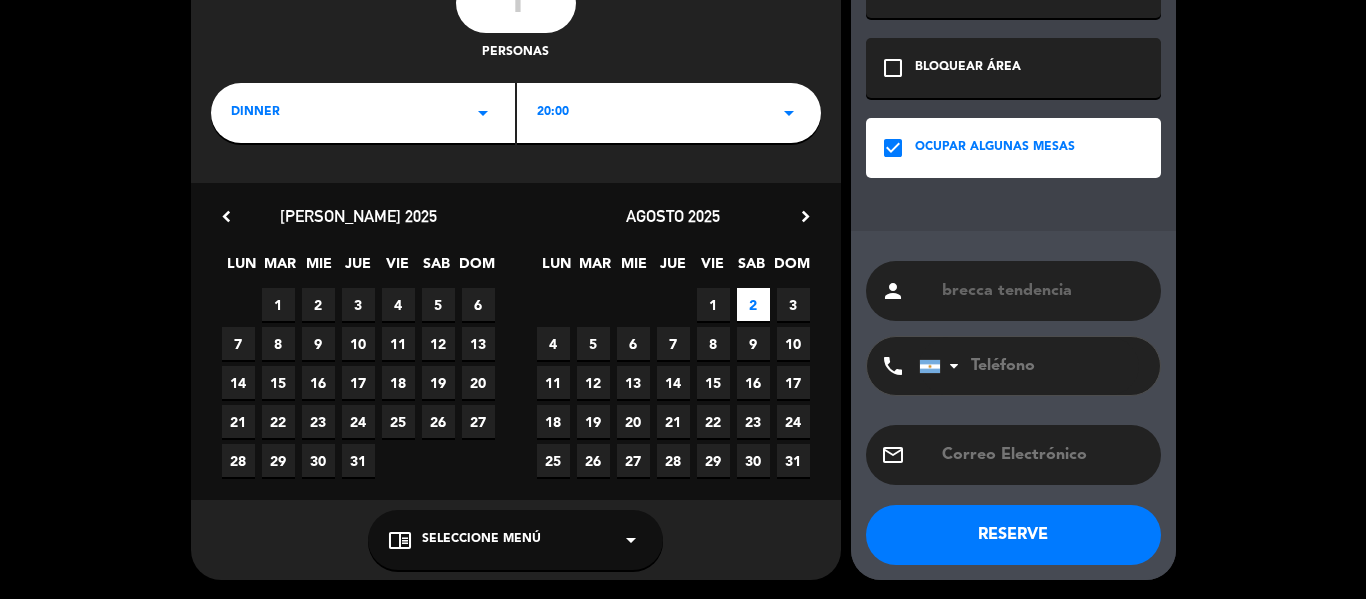 click on "RESERVE" 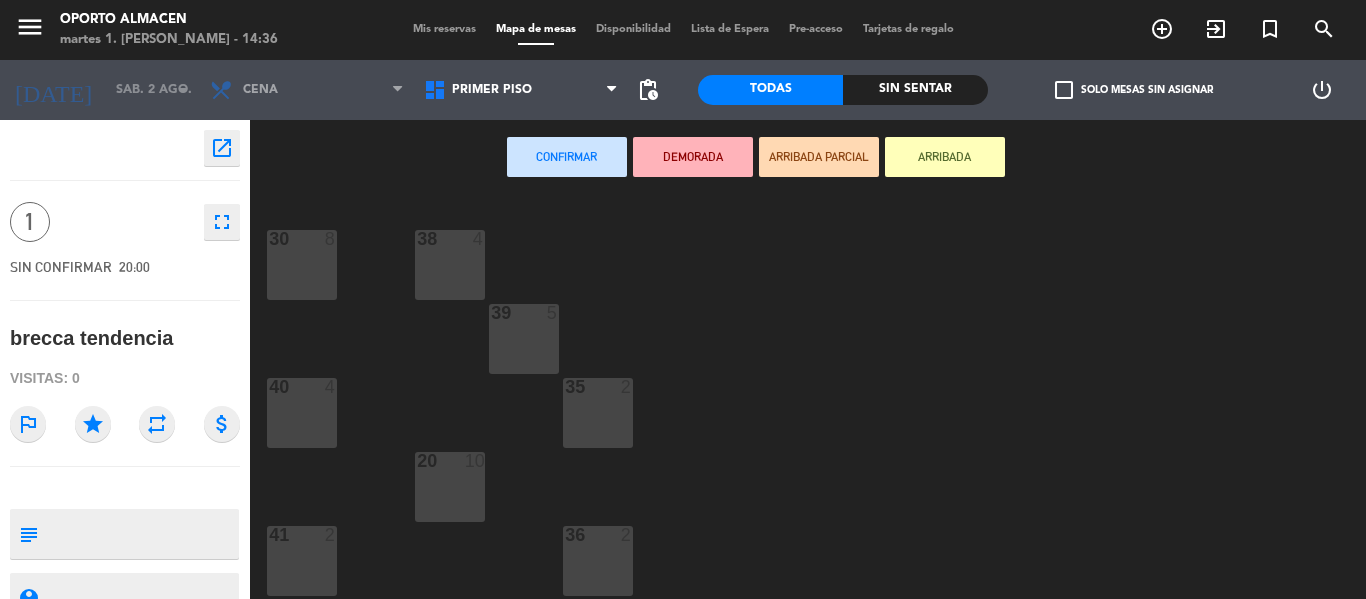 click on "20  10" at bounding box center [450, 487] 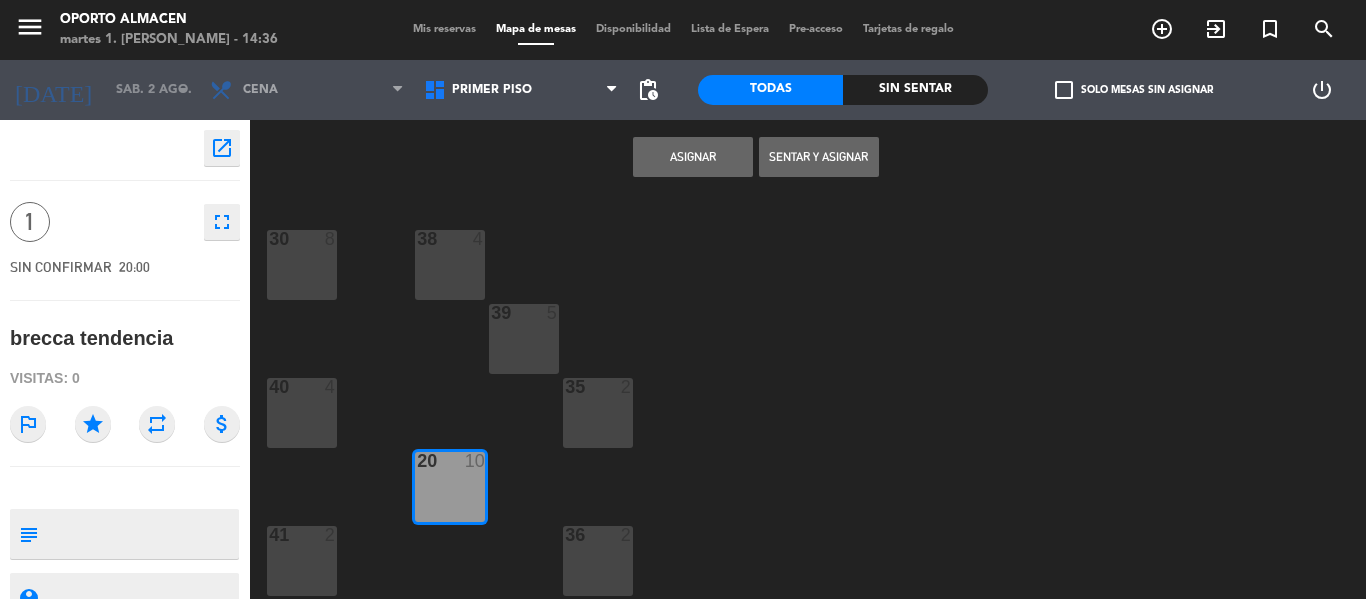 click at bounding box center (523, 313) 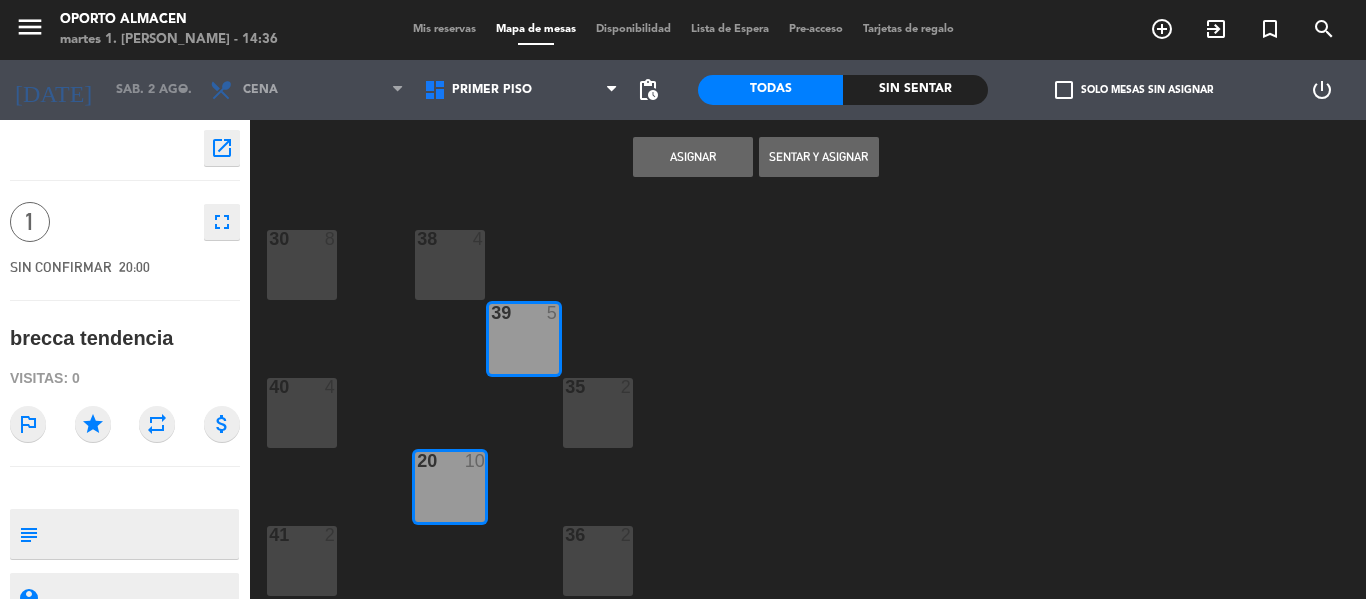click on "Asignar" at bounding box center (693, 157) 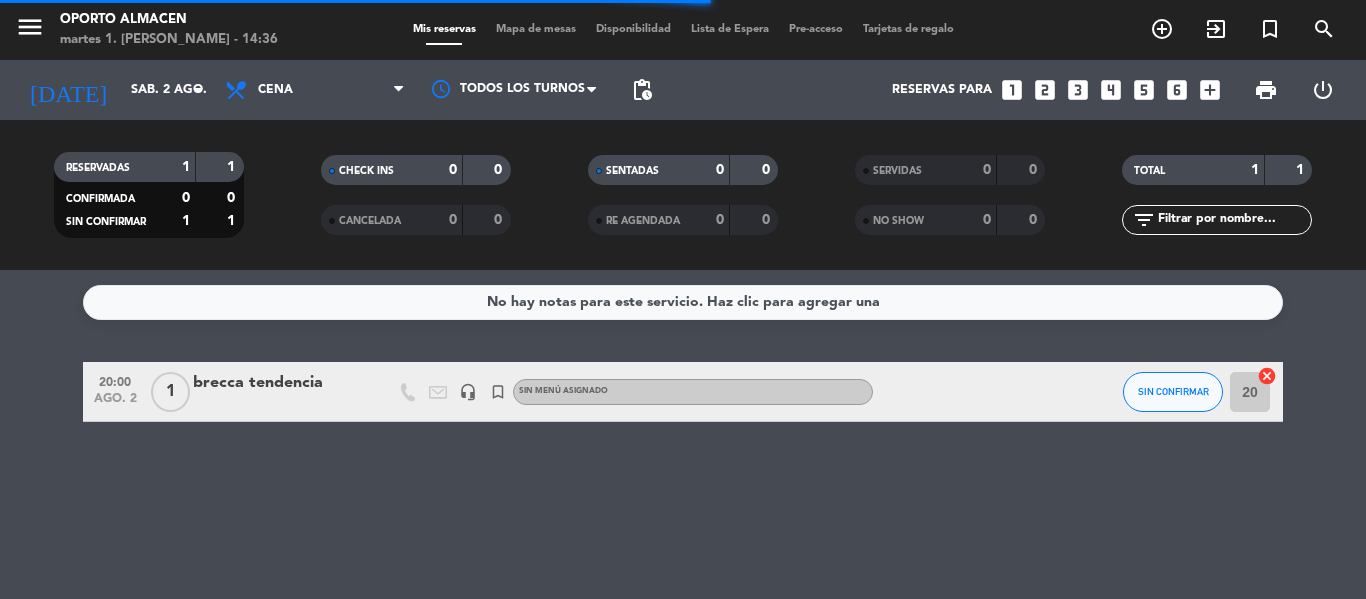 click on "brecca tendencia" 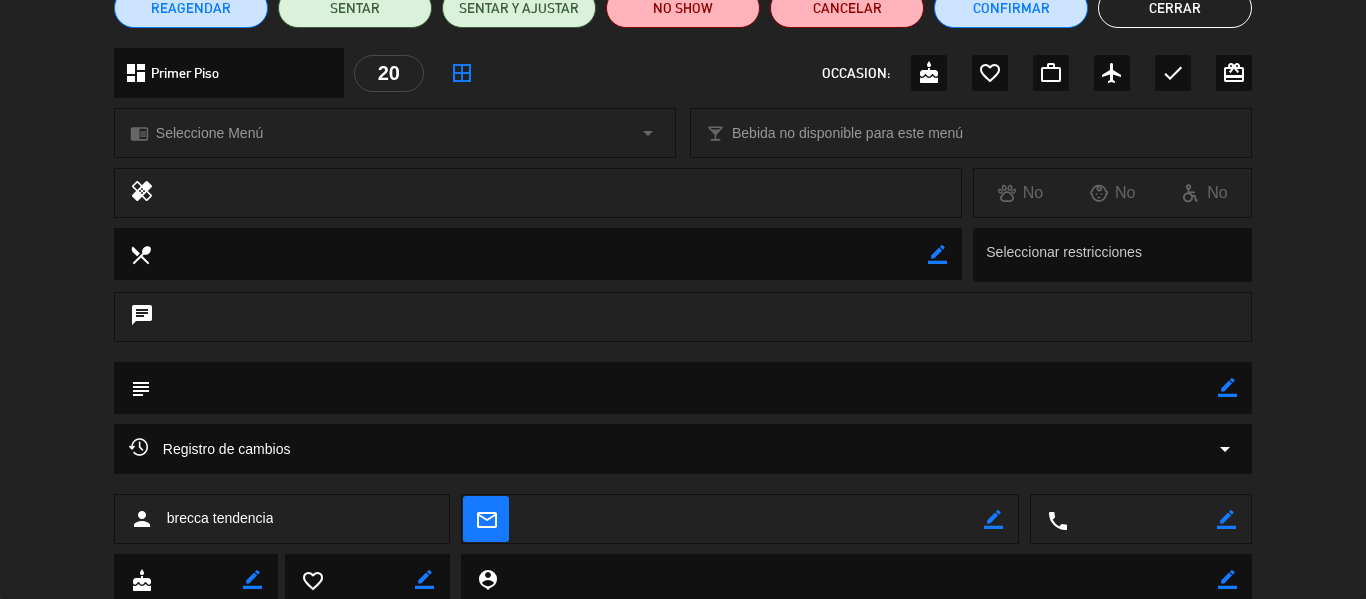 scroll, scrollTop: 193, scrollLeft: 0, axis: vertical 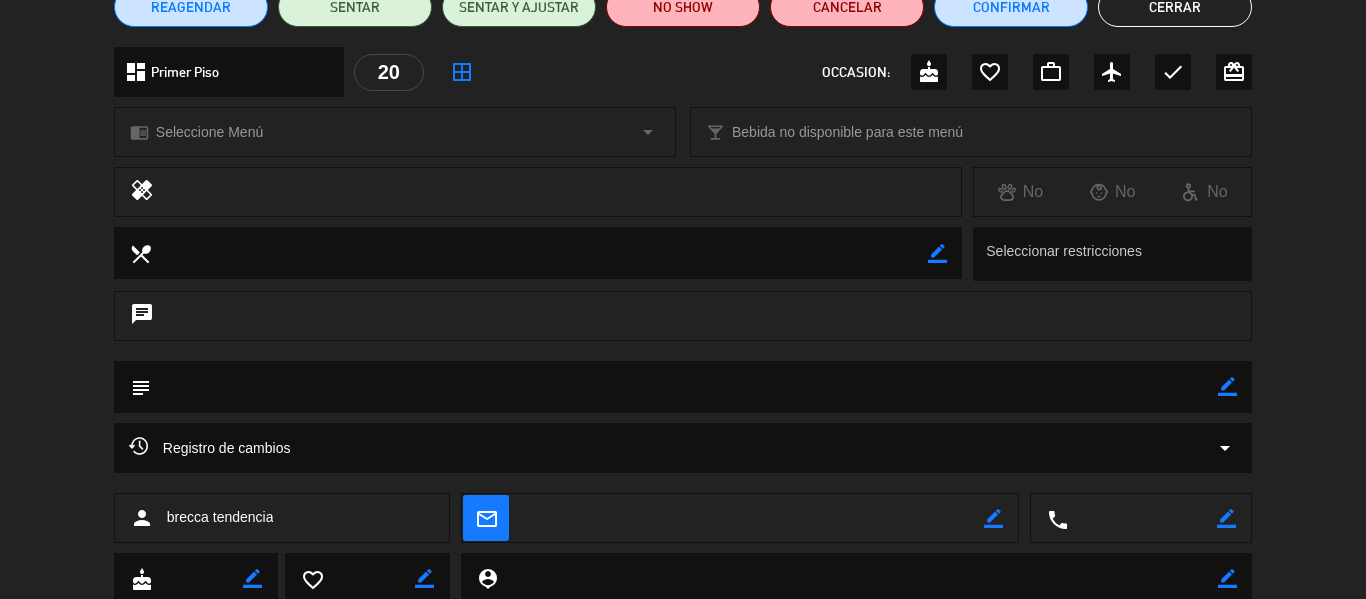 click on "border_color" 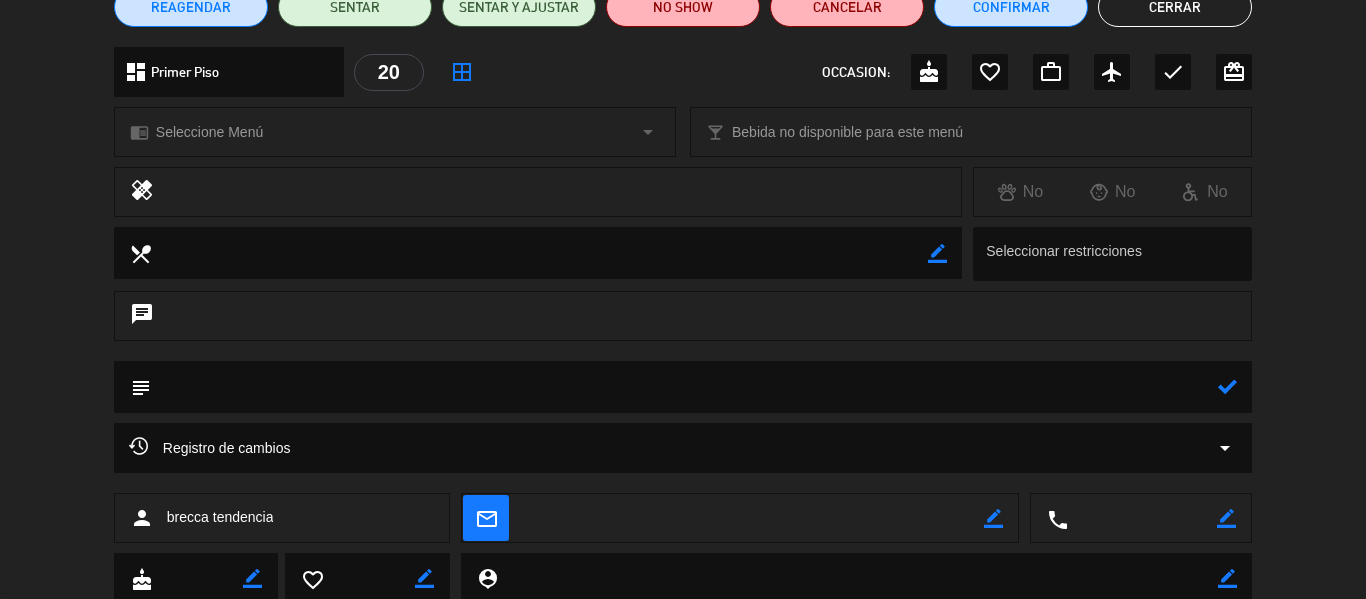 click 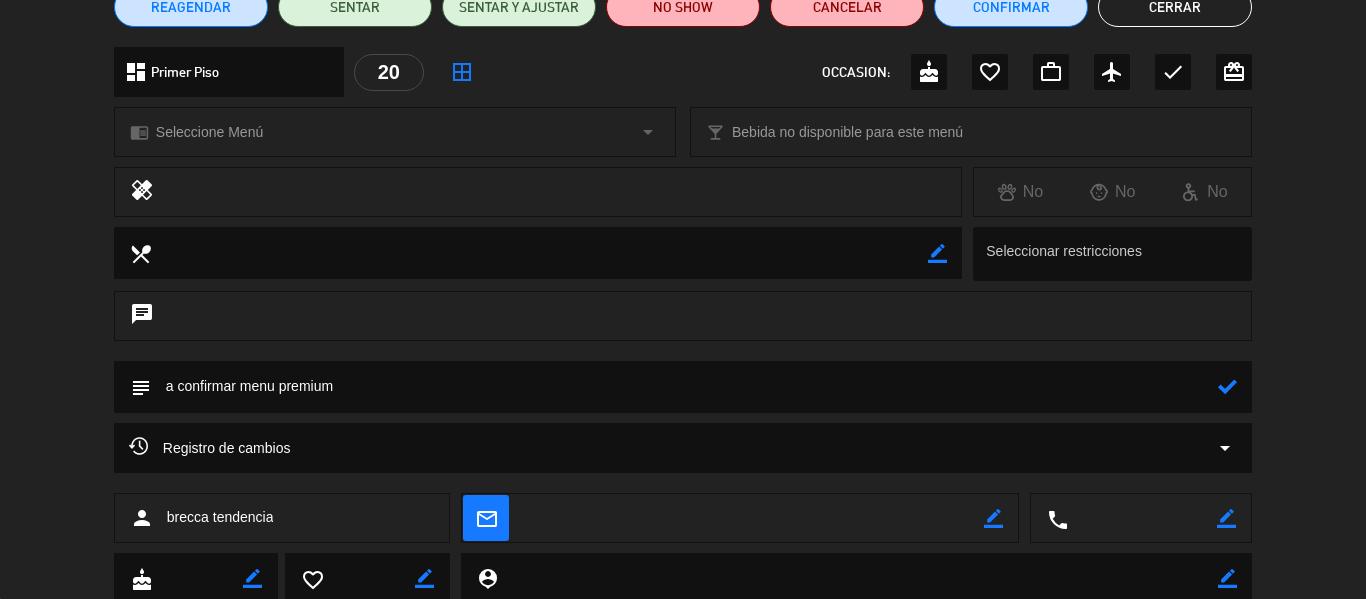 click 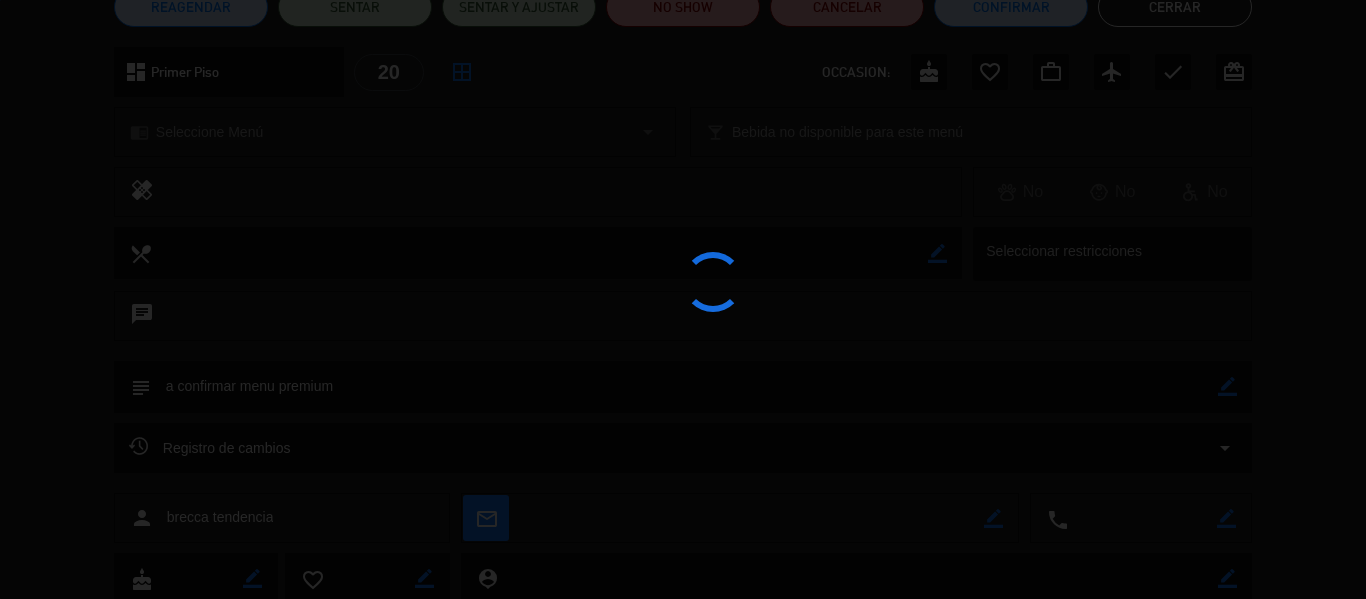 type on "a confirmar menu premium" 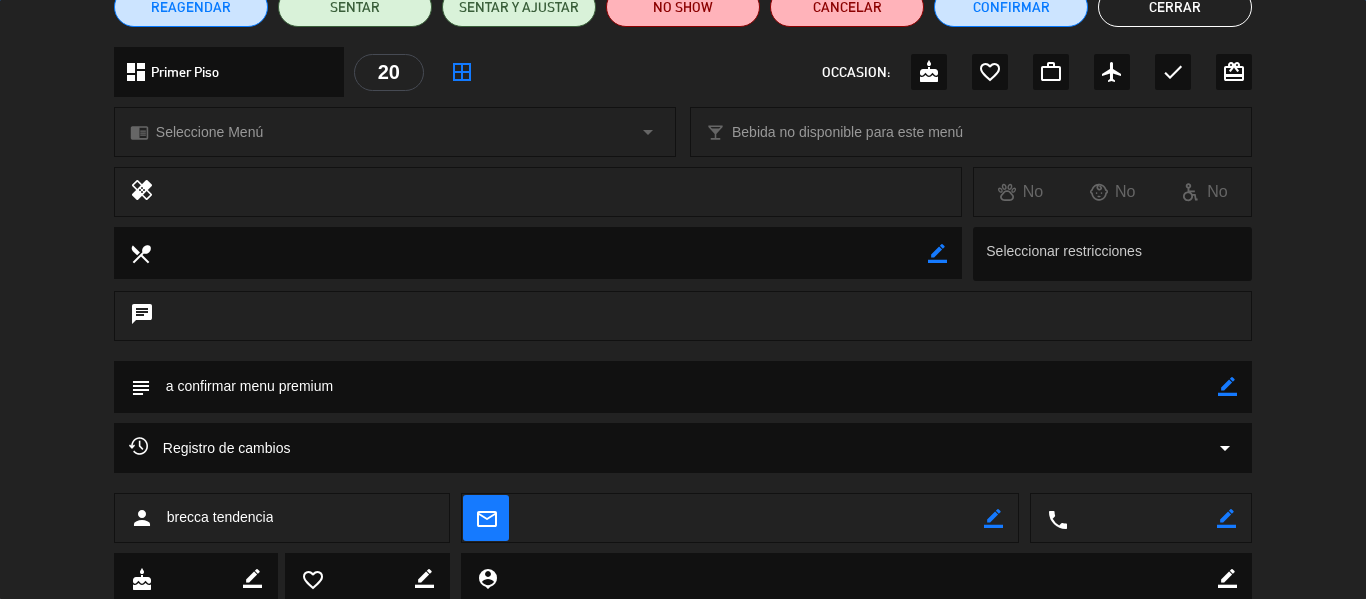 scroll, scrollTop: 0, scrollLeft: 0, axis: both 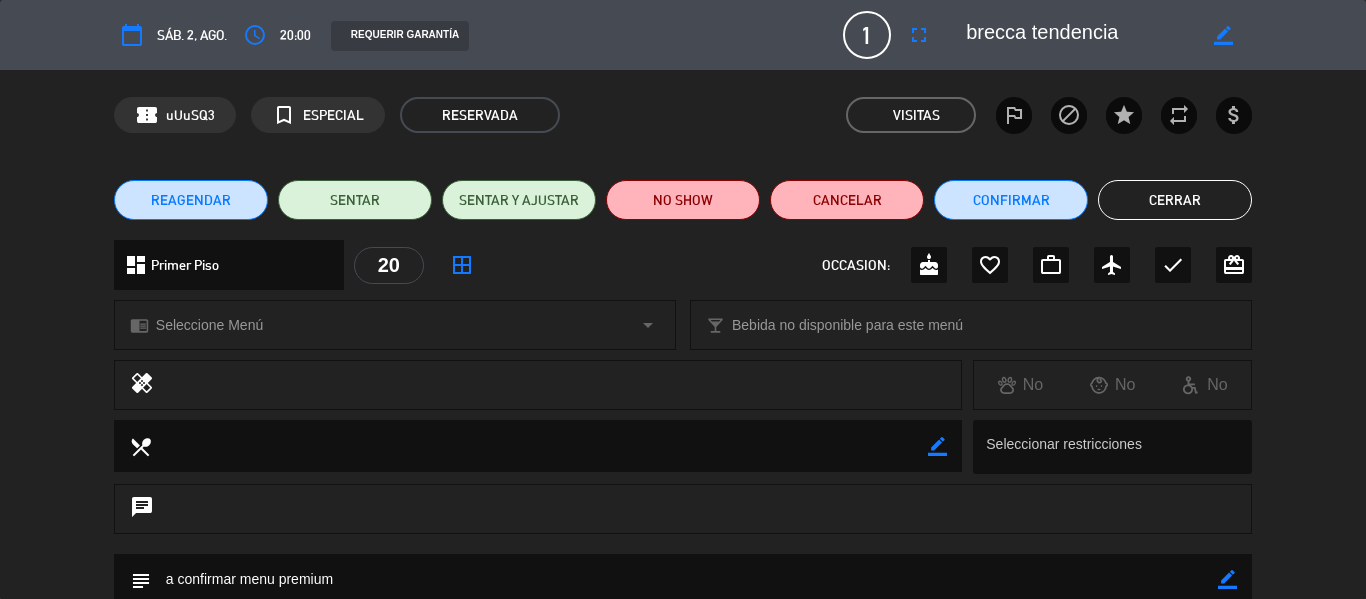 click on "Cerrar" 